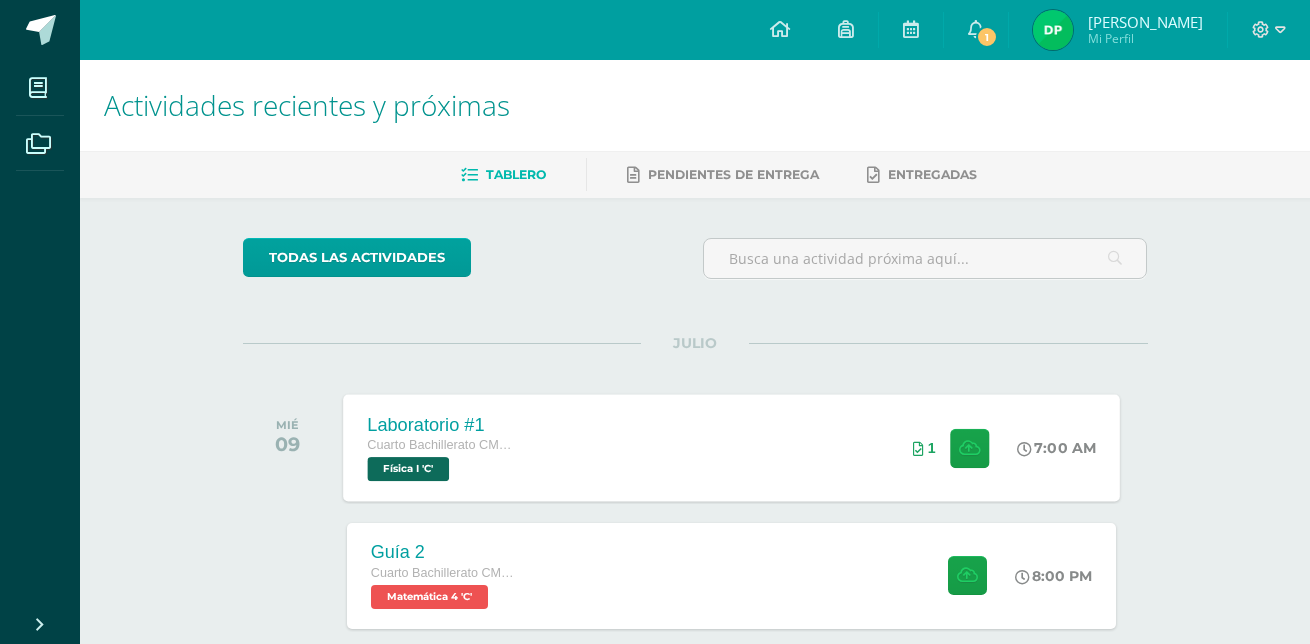 scroll, scrollTop: 100, scrollLeft: 0, axis: vertical 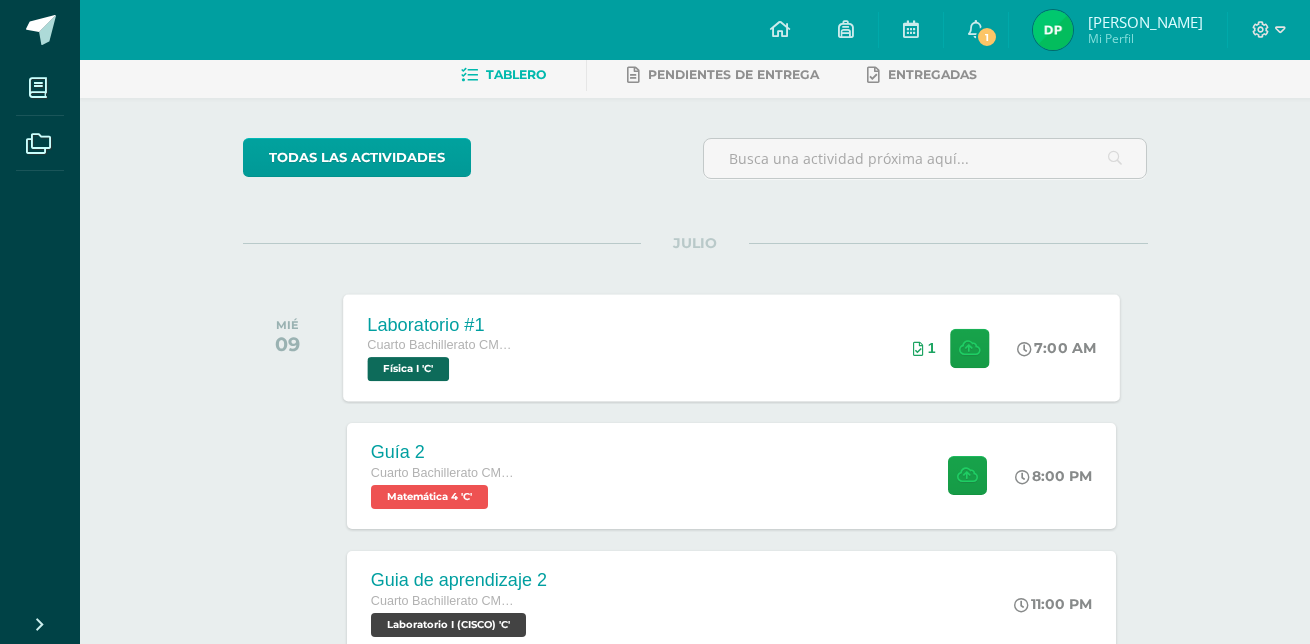 click on "Laboratorio #1
Cuarto Bachillerato CMP Bachillerato en CCLL con Orientación en Computación
Física I 'C'
7:00 AM
1
Laboratorio #1" at bounding box center (731, 347) 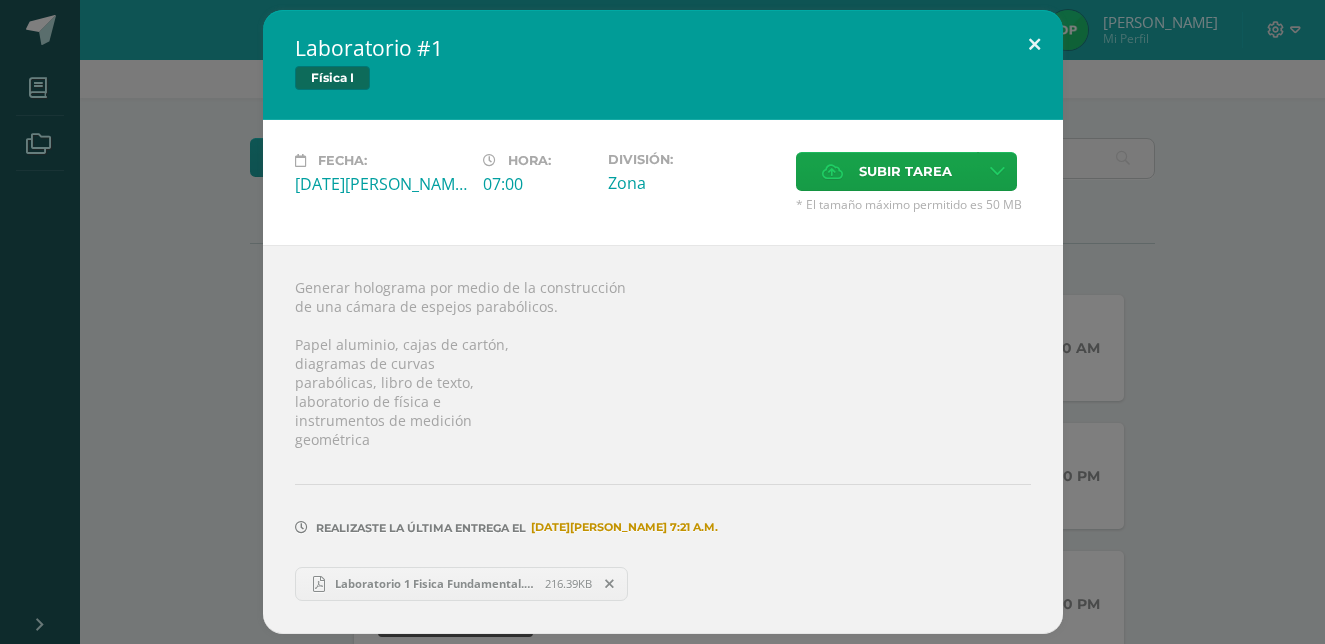 click at bounding box center (1034, 44) 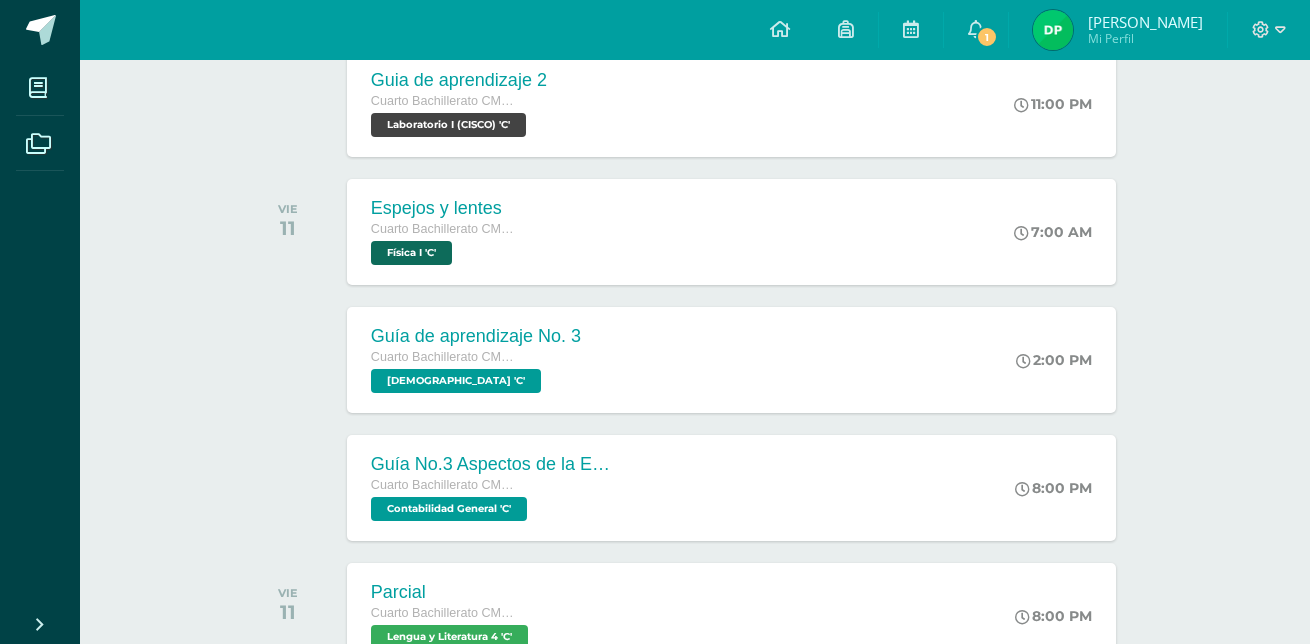 scroll, scrollTop: 800, scrollLeft: 0, axis: vertical 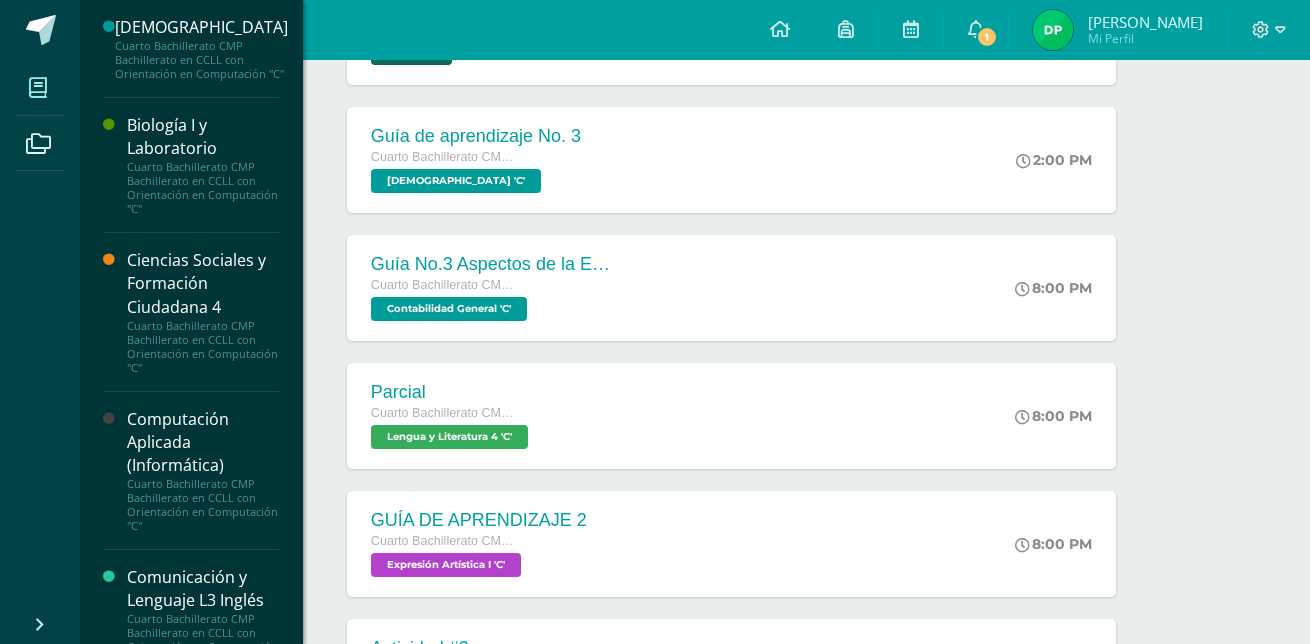 click at bounding box center [38, 87] 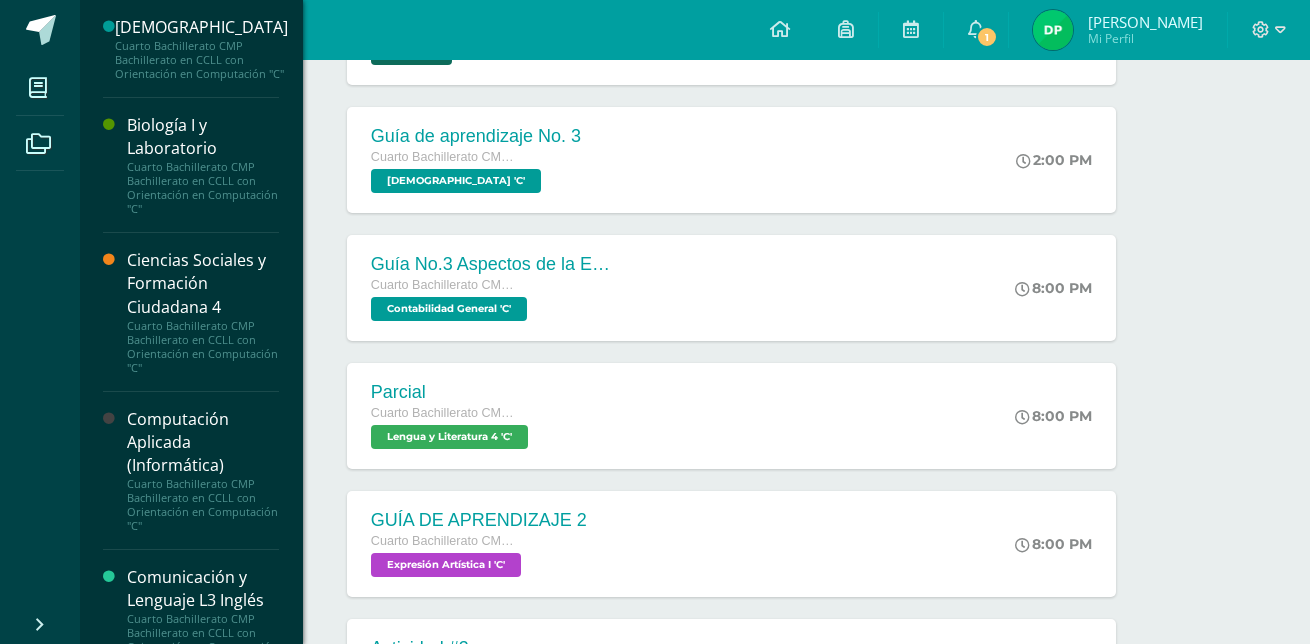 scroll, scrollTop: 100, scrollLeft: 0, axis: vertical 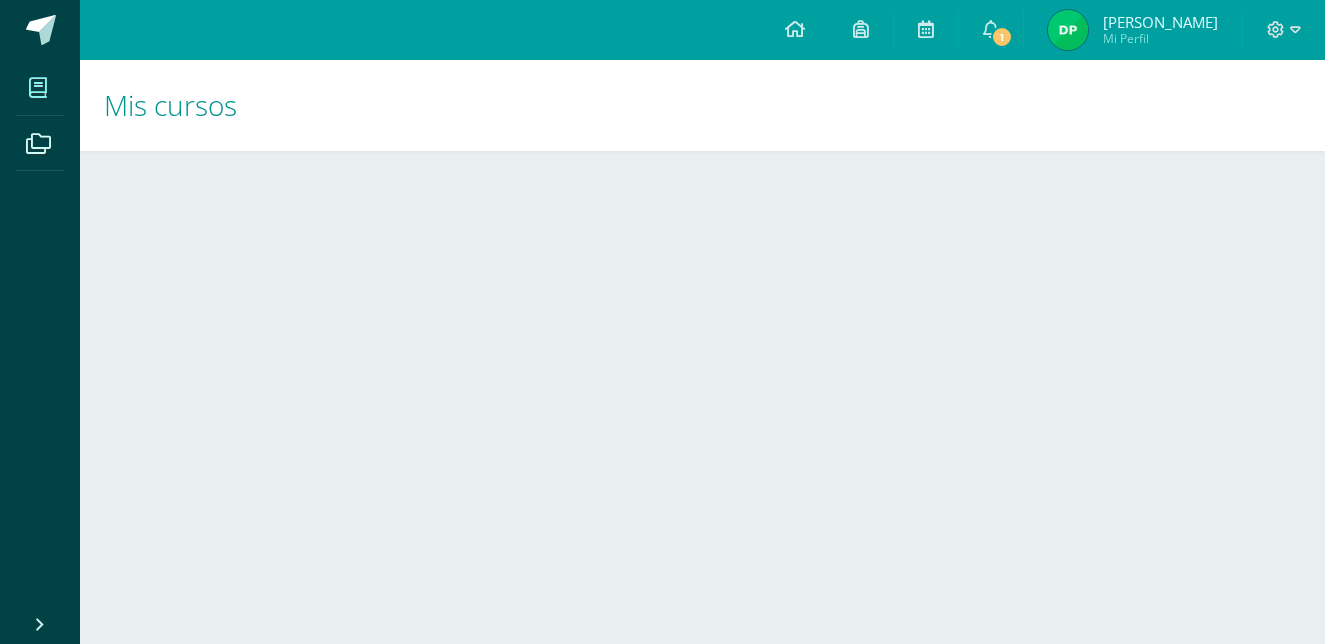 click on "Mis cursos Archivos Cerrar panel
[DEMOGRAPHIC_DATA]
Cuarto Bachillerato CMP
Bachillerato en CCLL con Orientación en Computación
"C"
Biología I y Laboratorio
Cuarto Bachillerato CMP
Bachillerato en CCLL con Orientación en Computación
"C"
Ciencias Sociales y Formación Ciudadana 4
Cuarto Bachillerato CMP
Bachillerato en CCLL con Orientación en Computación
"C"
Computación Aplicada (Informática)
Comunicación y Lenguaje L3 Inglés
Contabilidad General
Mi Perfil 1 1" at bounding box center (662, 134) 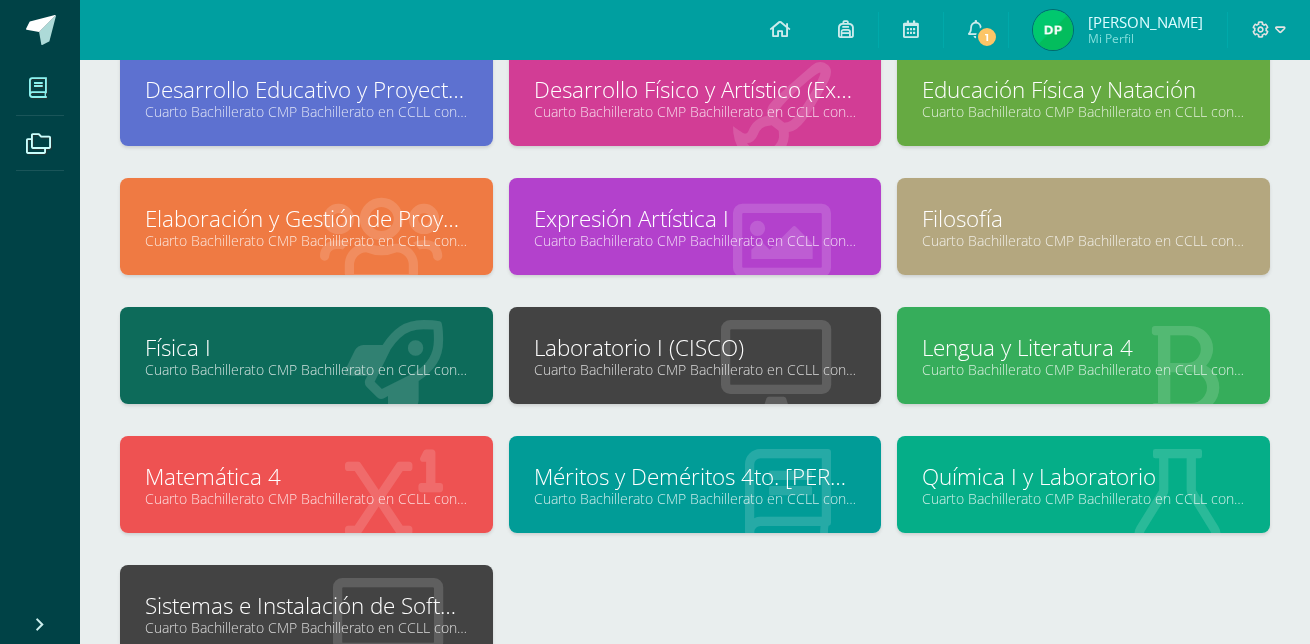 scroll, scrollTop: 583, scrollLeft: 0, axis: vertical 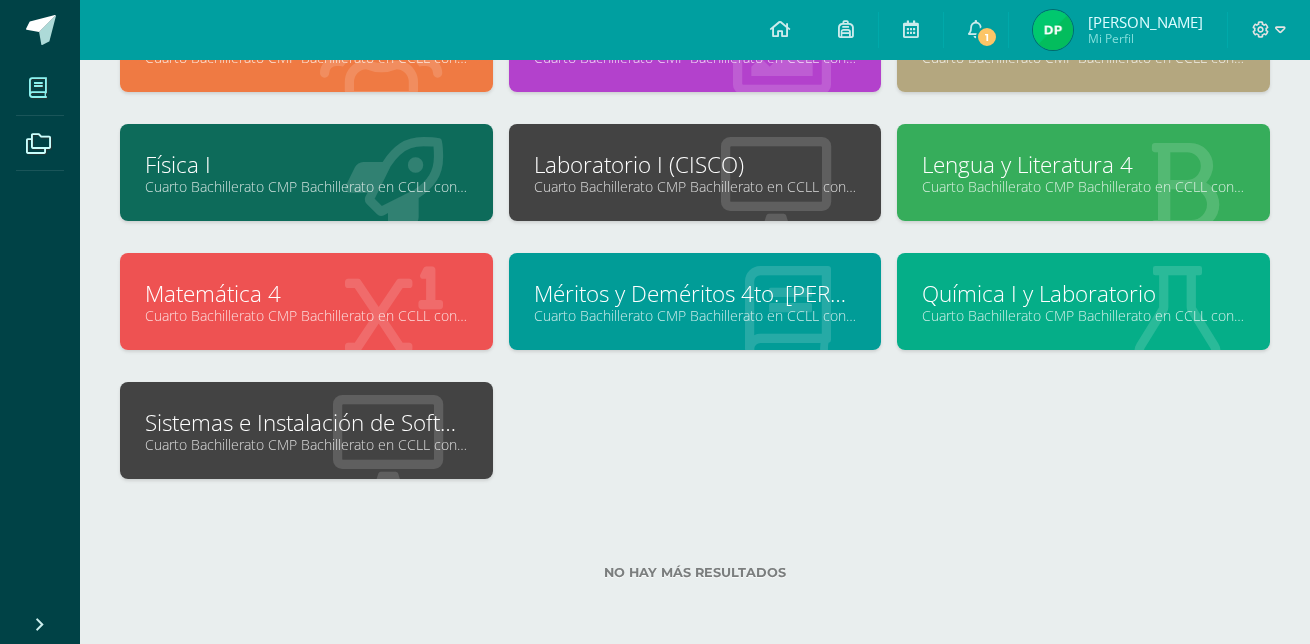 click at bounding box center (394, 303) 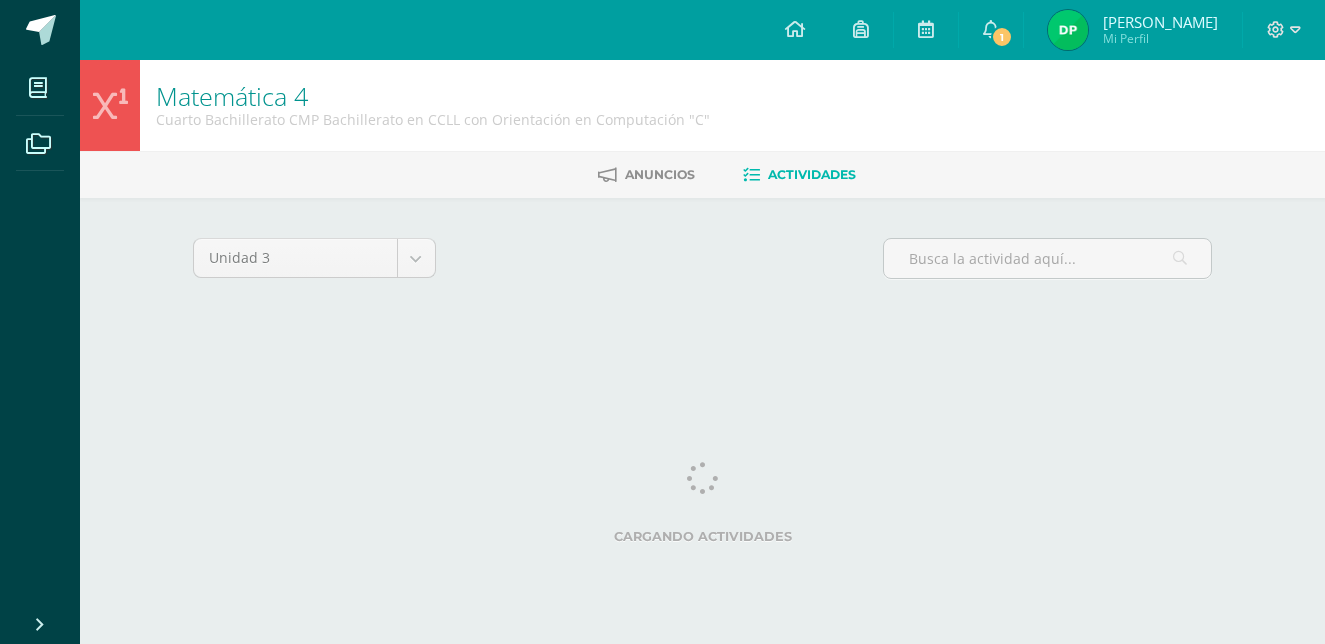 scroll, scrollTop: 0, scrollLeft: 0, axis: both 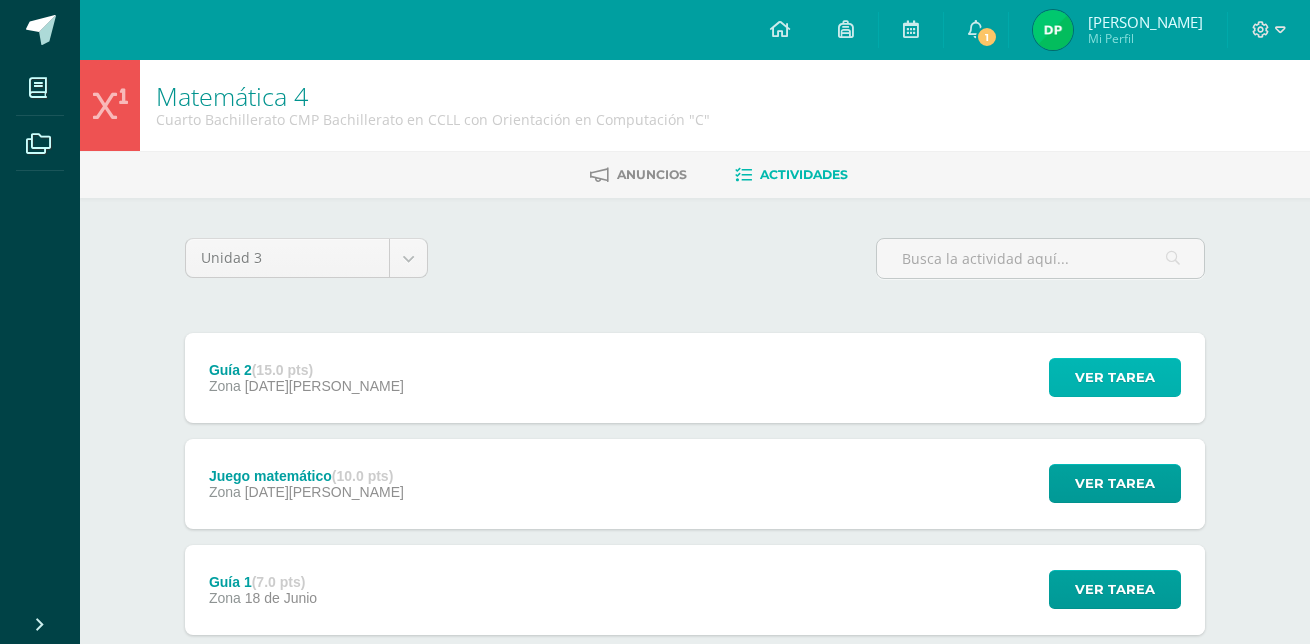click on "Ver tarea" at bounding box center [1115, 377] 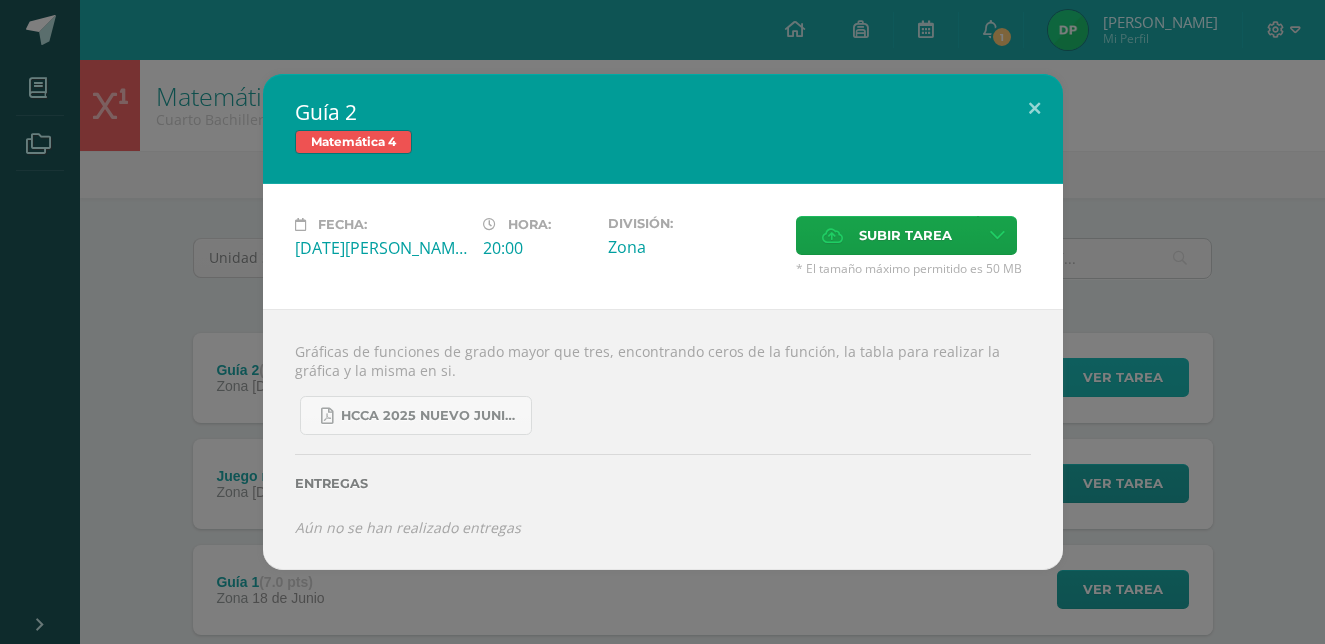 type 